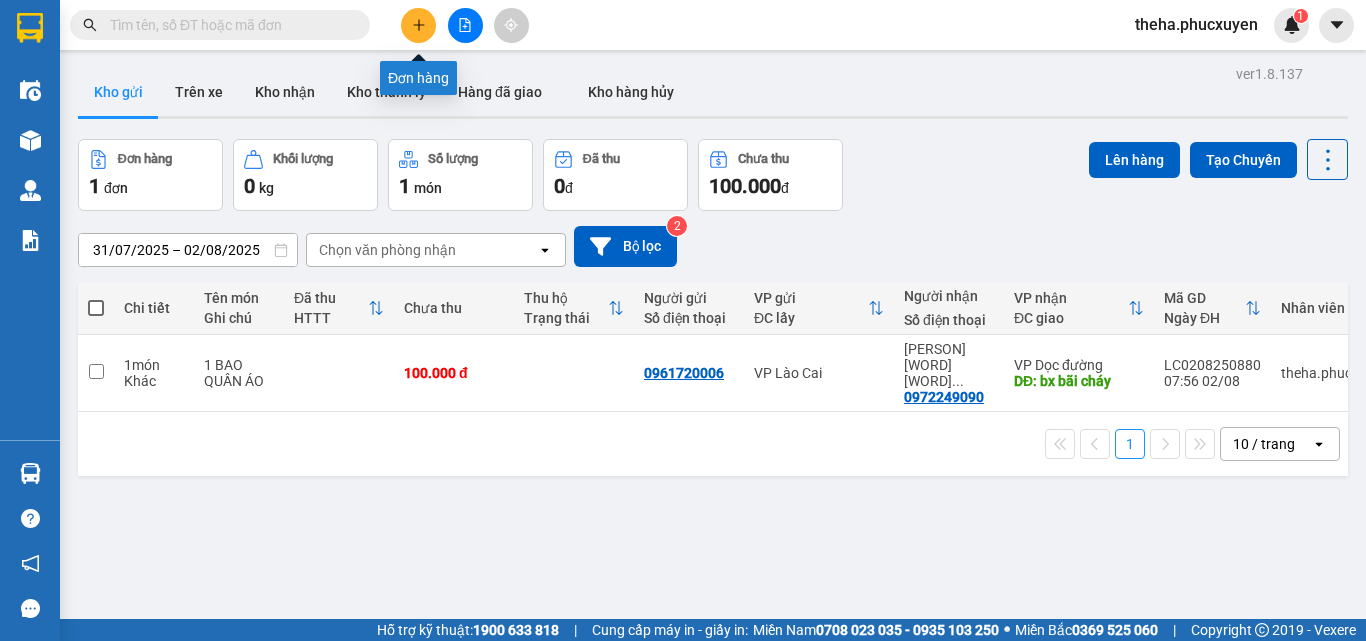 click 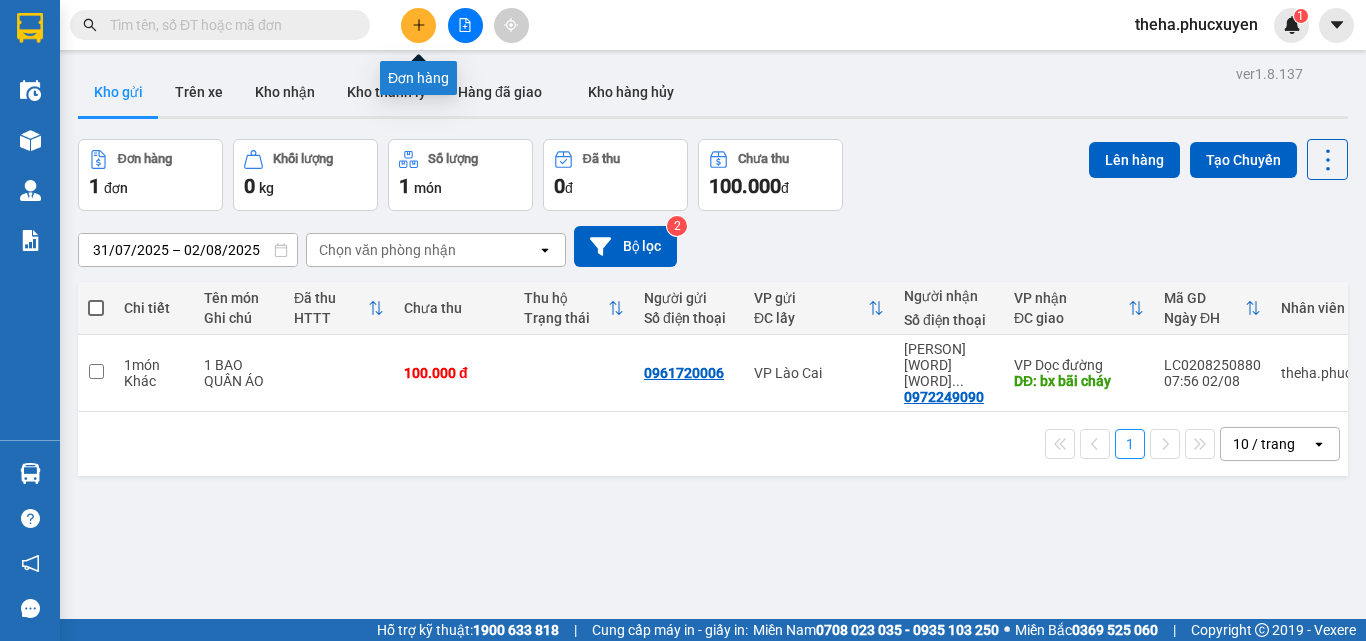 scroll, scrollTop: 0, scrollLeft: 0, axis: both 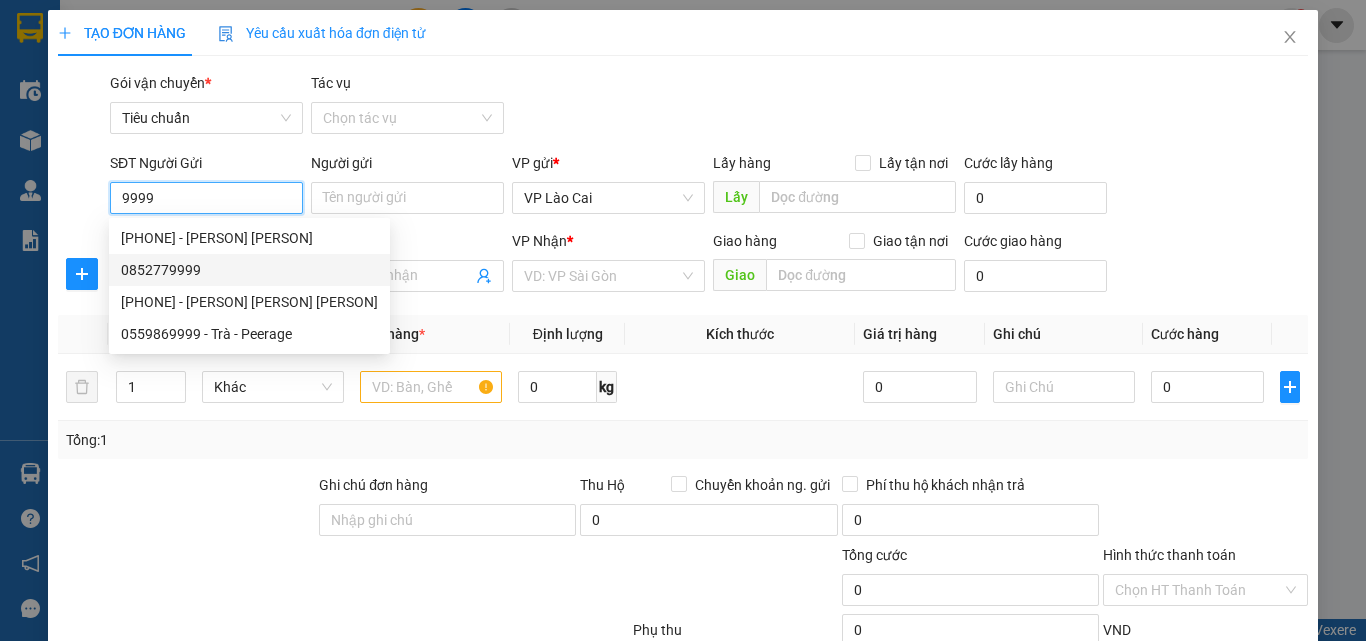 click on "0852779999" at bounding box center (249, 270) 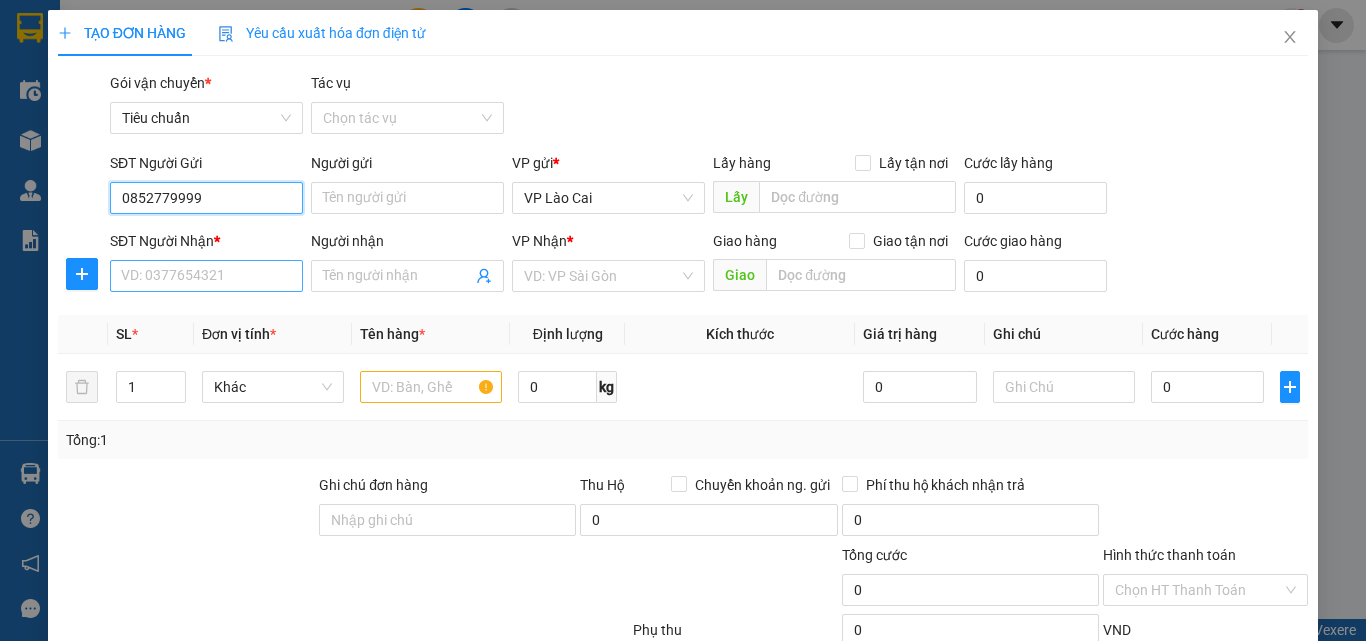 type on "0852779999" 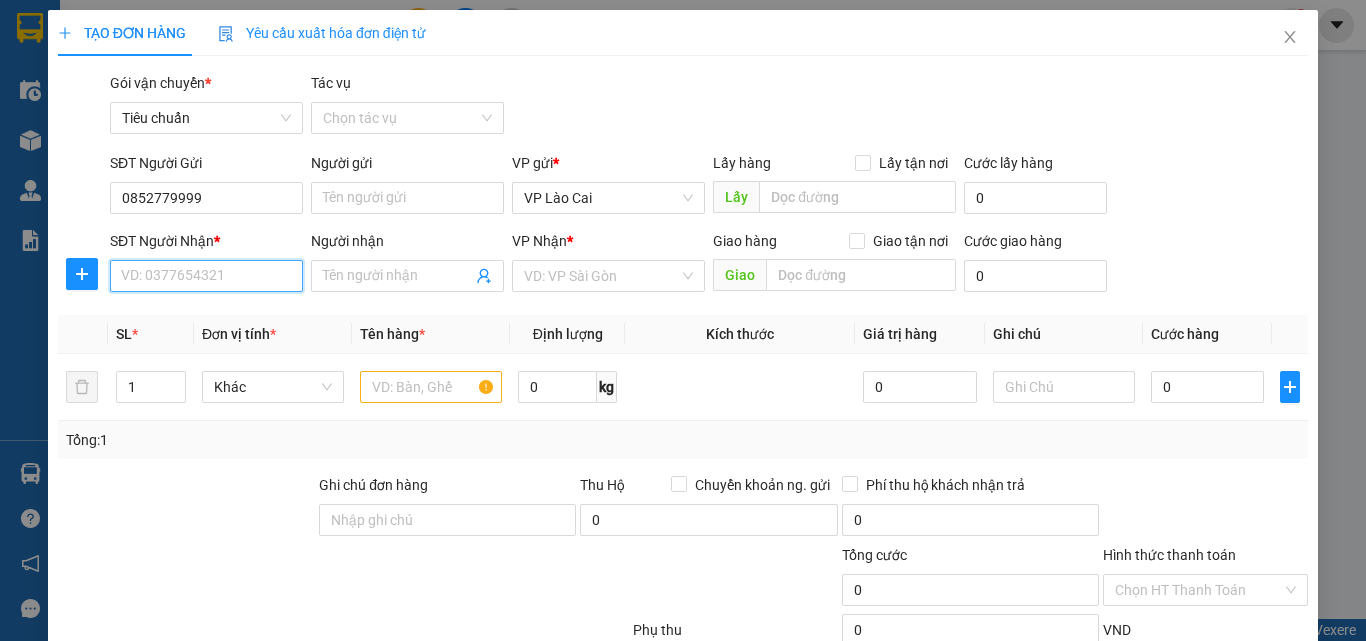 click on "SĐT Người Nhận  *" at bounding box center [206, 276] 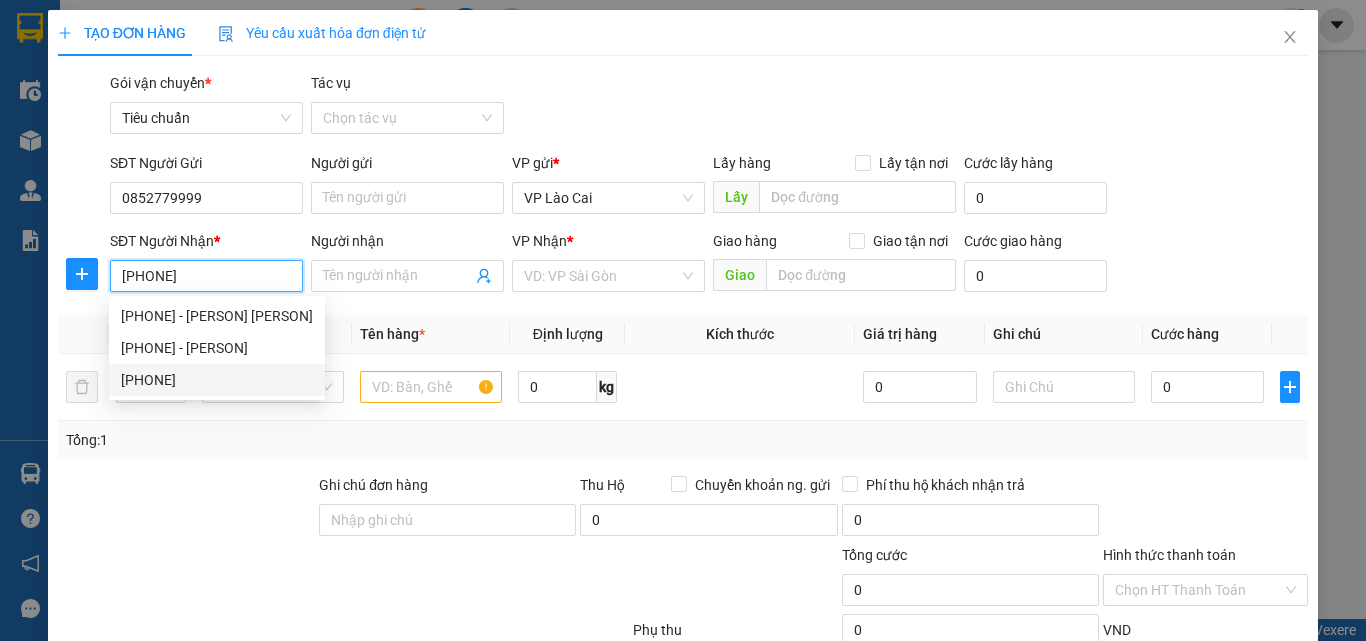 click on "[PHONE]" at bounding box center [217, 380] 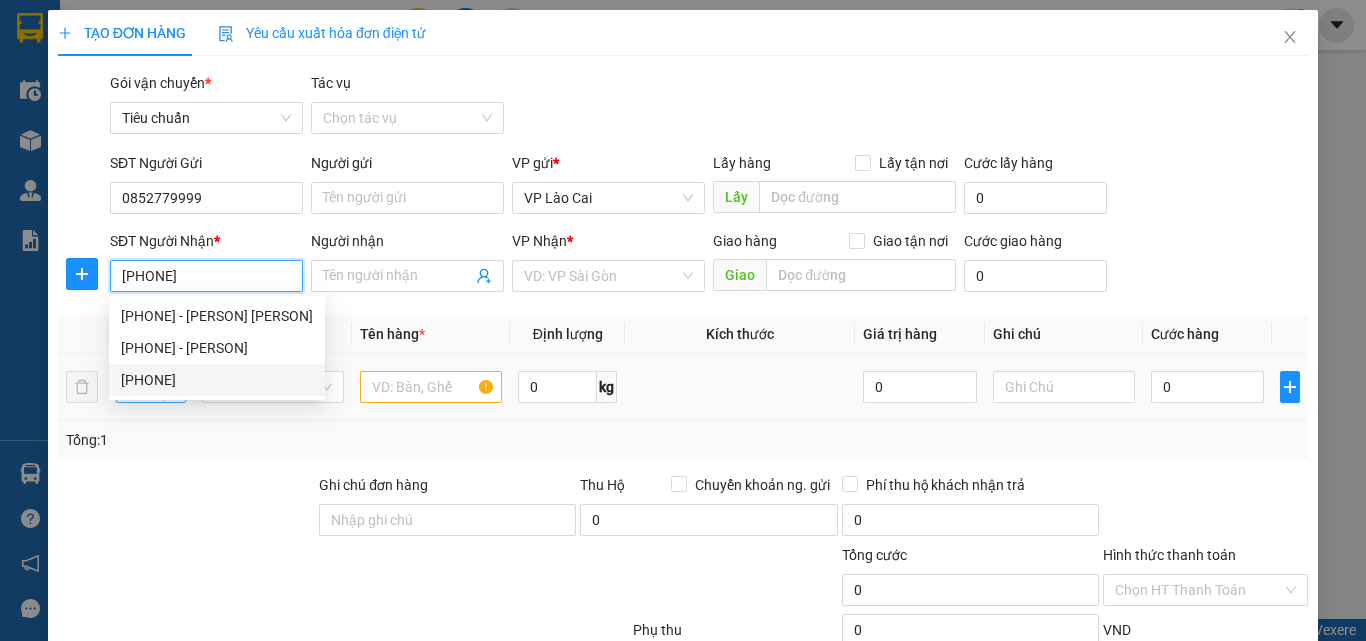 type on "[PHONE]" 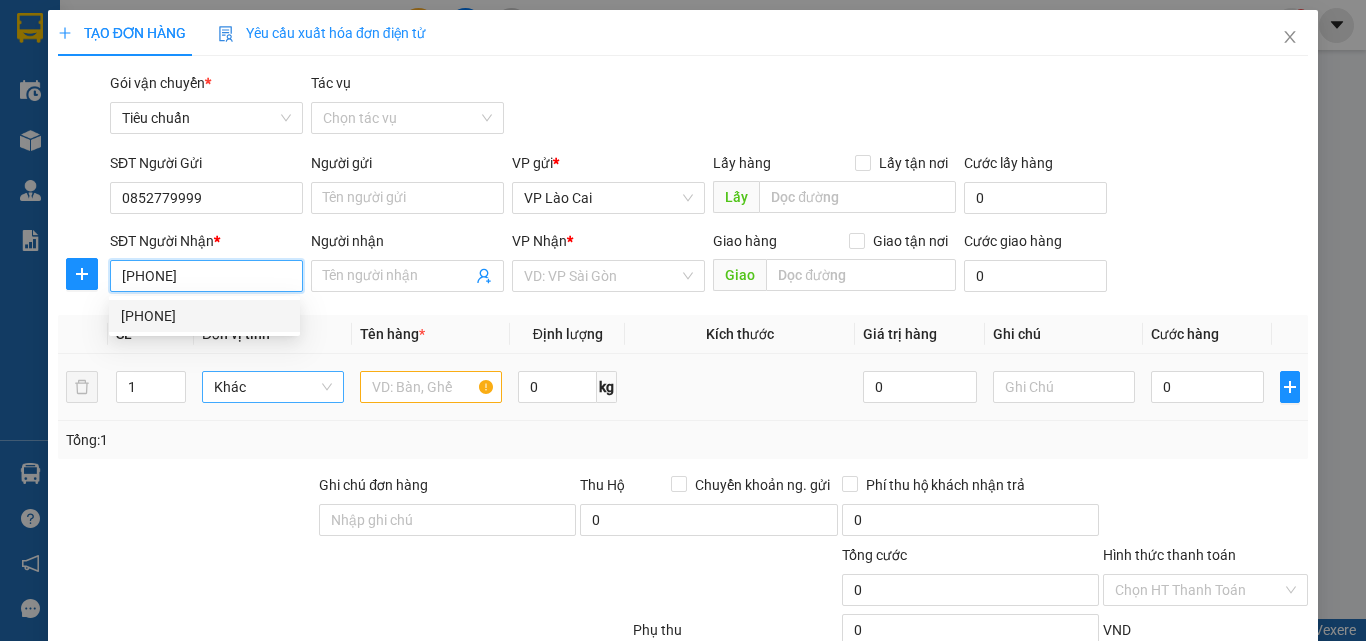 type on "[WORD] [WORD]" 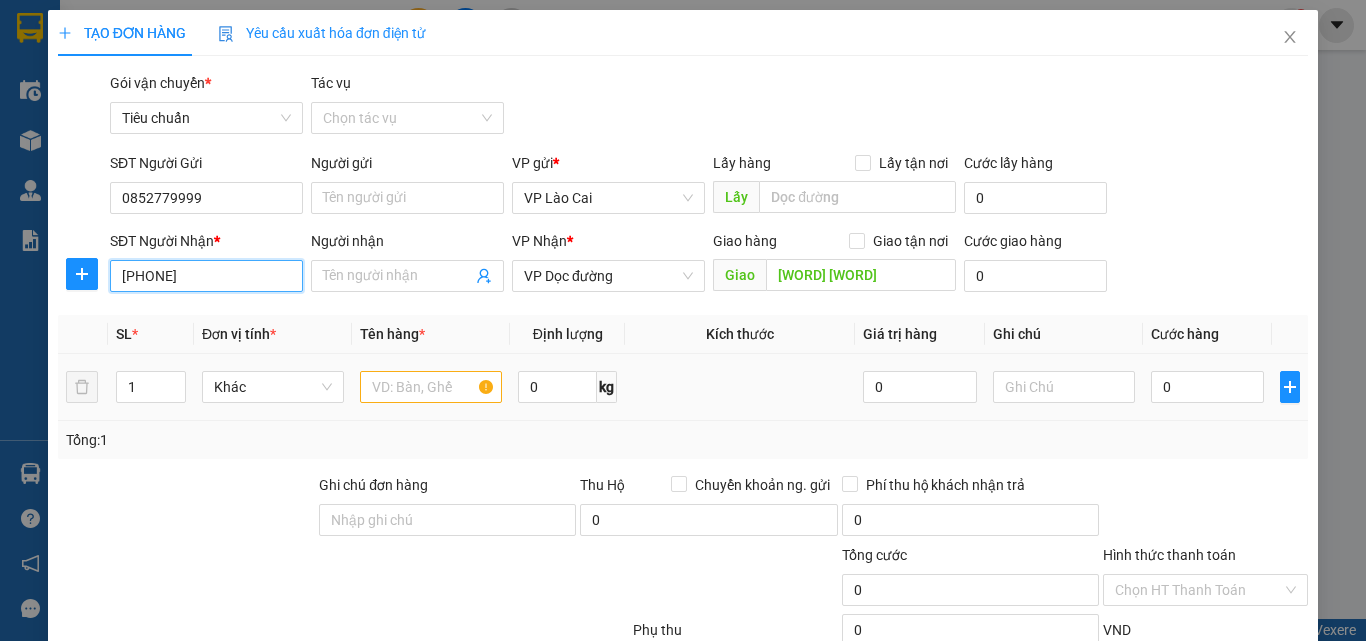type on "[PHONE]" 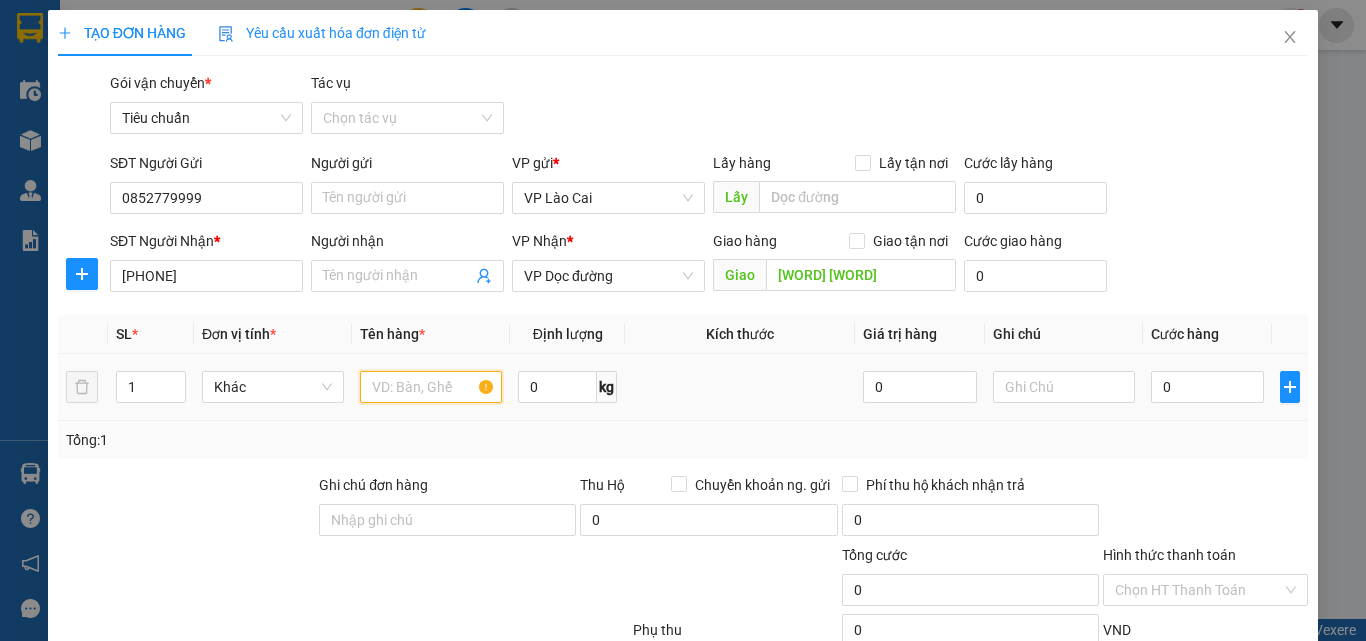 click at bounding box center (431, 387) 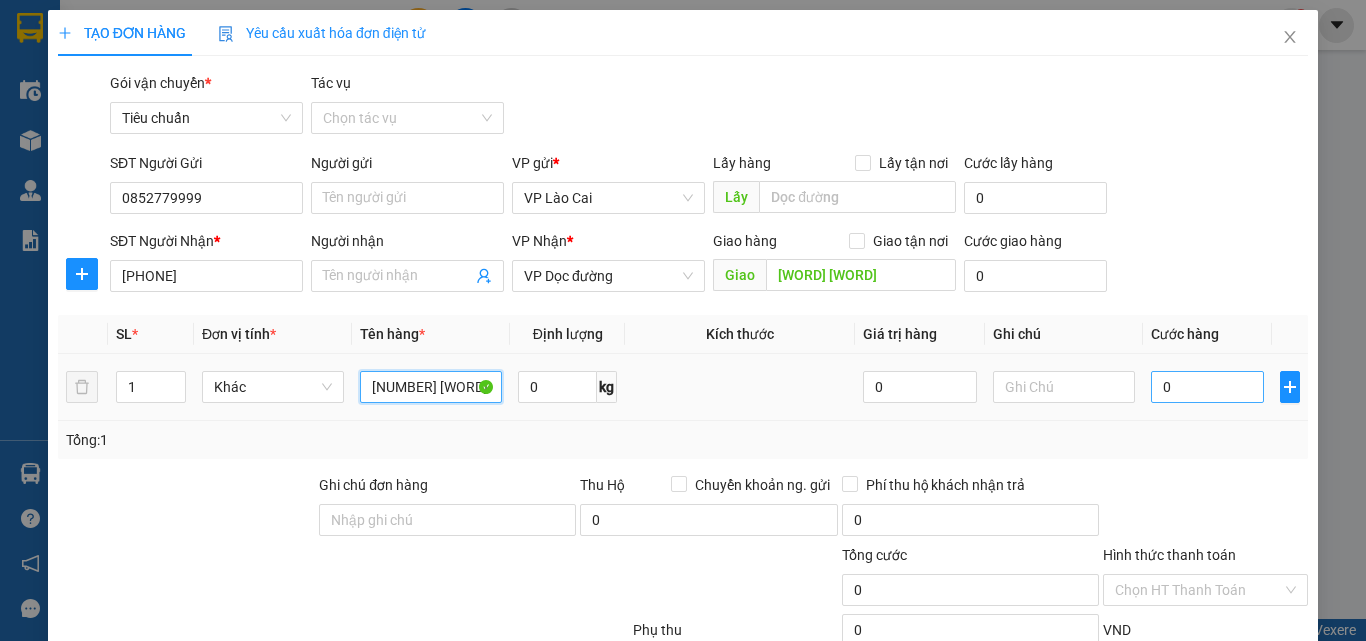 type on "[NUMBER] [WORD] [WORD] [NUMBER]" 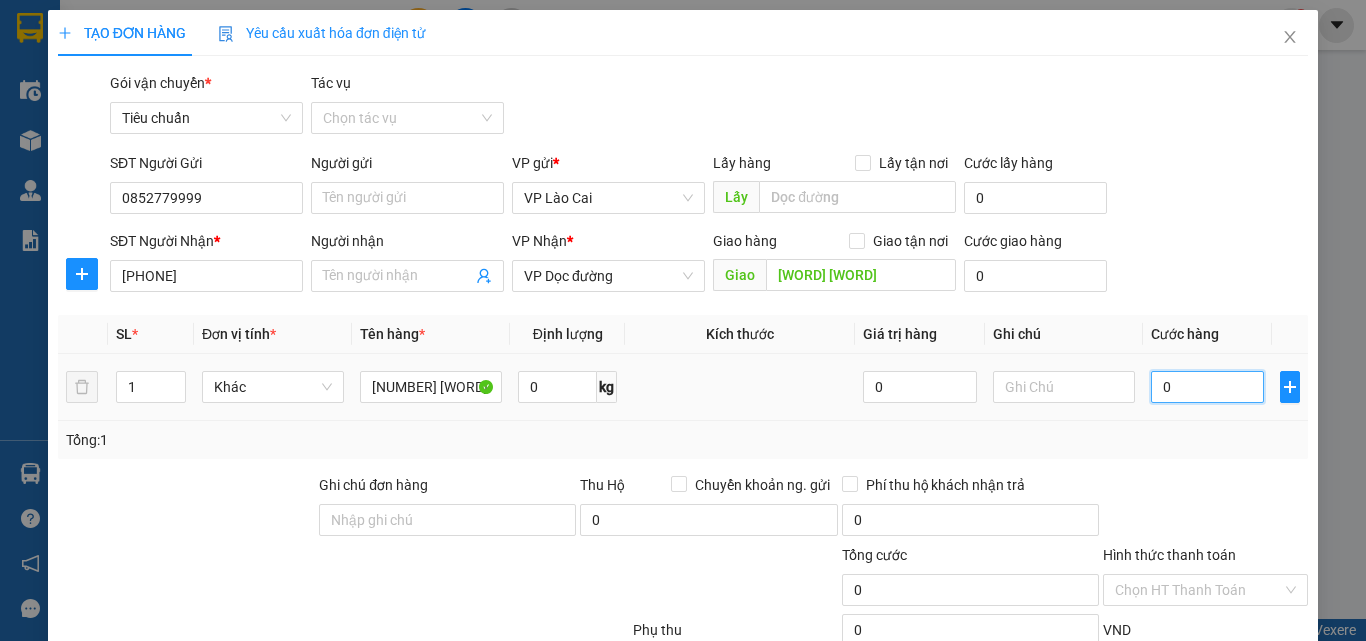 drag, startPoint x: 1163, startPoint y: 386, endPoint x: 1179, endPoint y: 385, distance: 16.03122 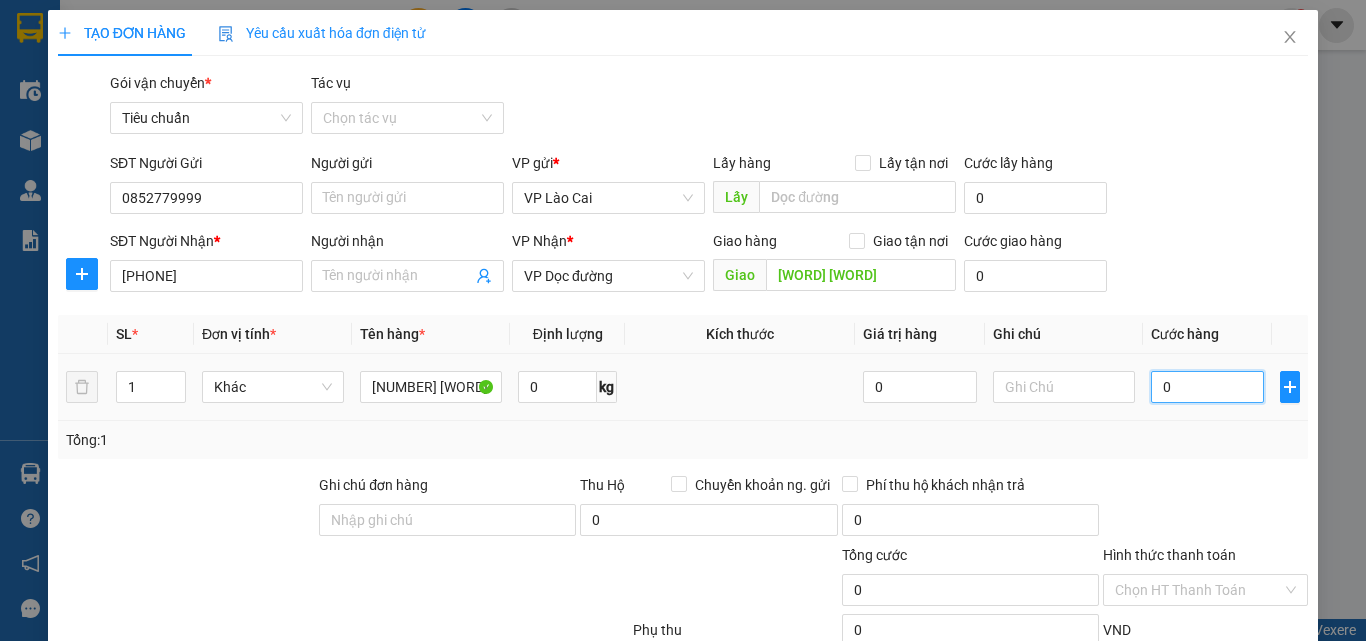 type on "7" 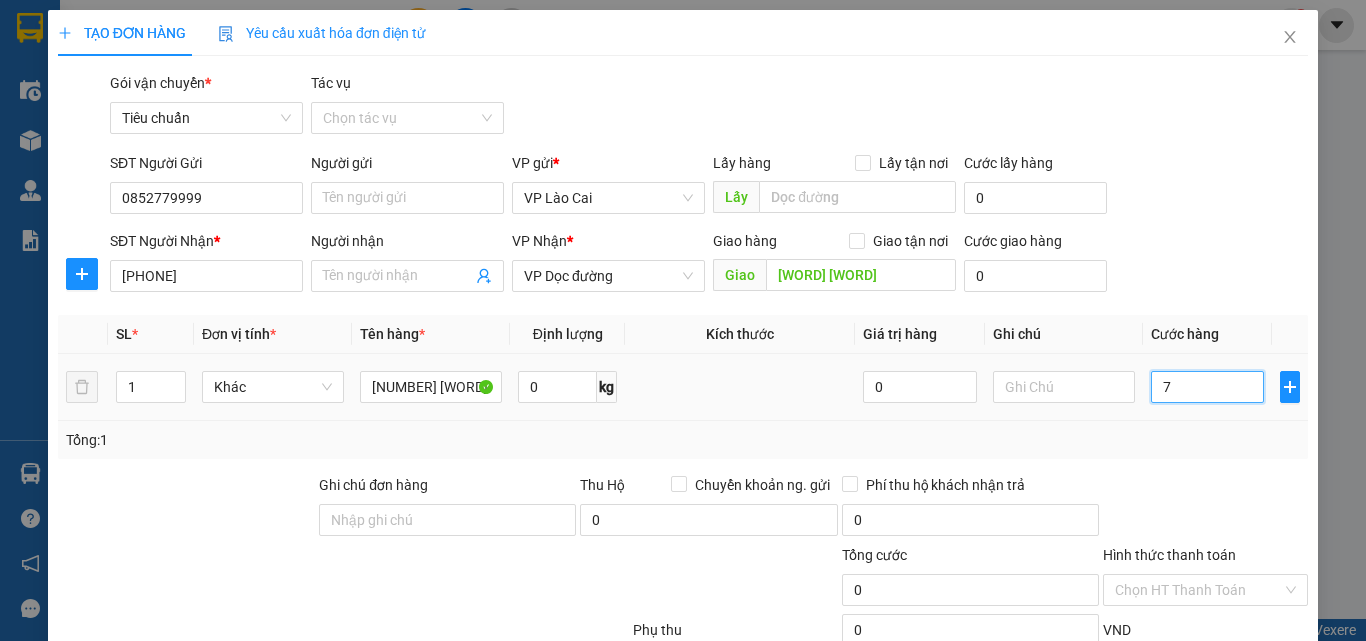 type on "7" 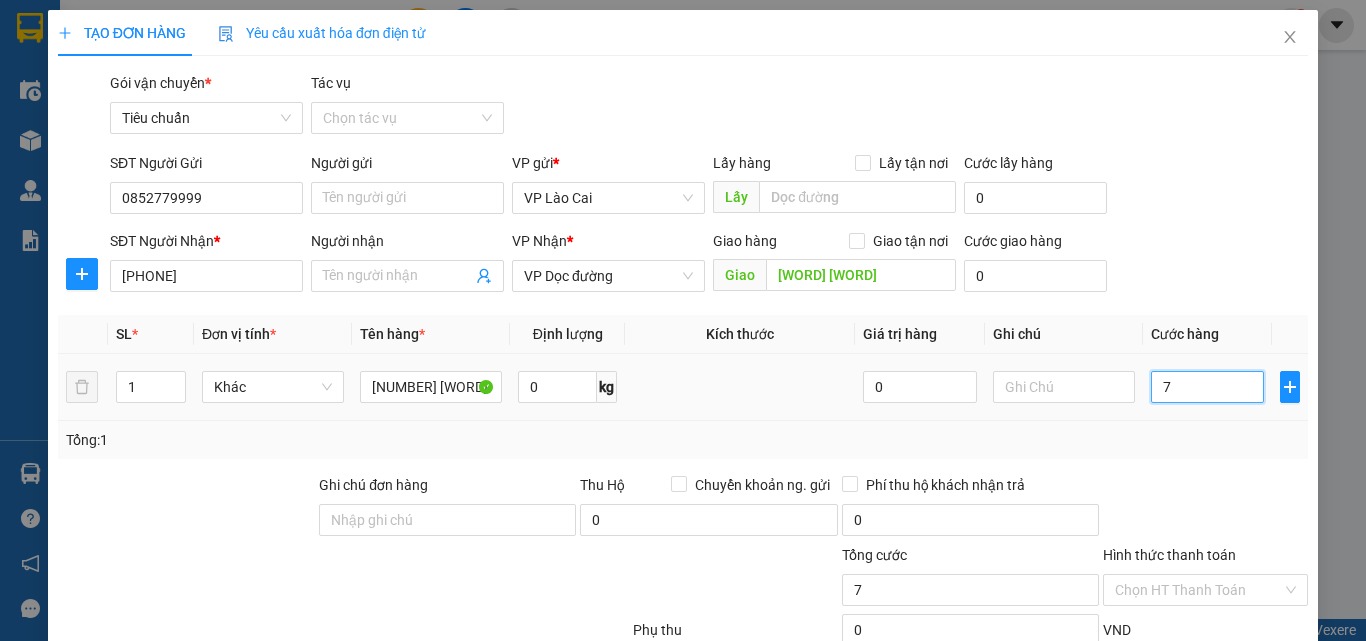 type on "70" 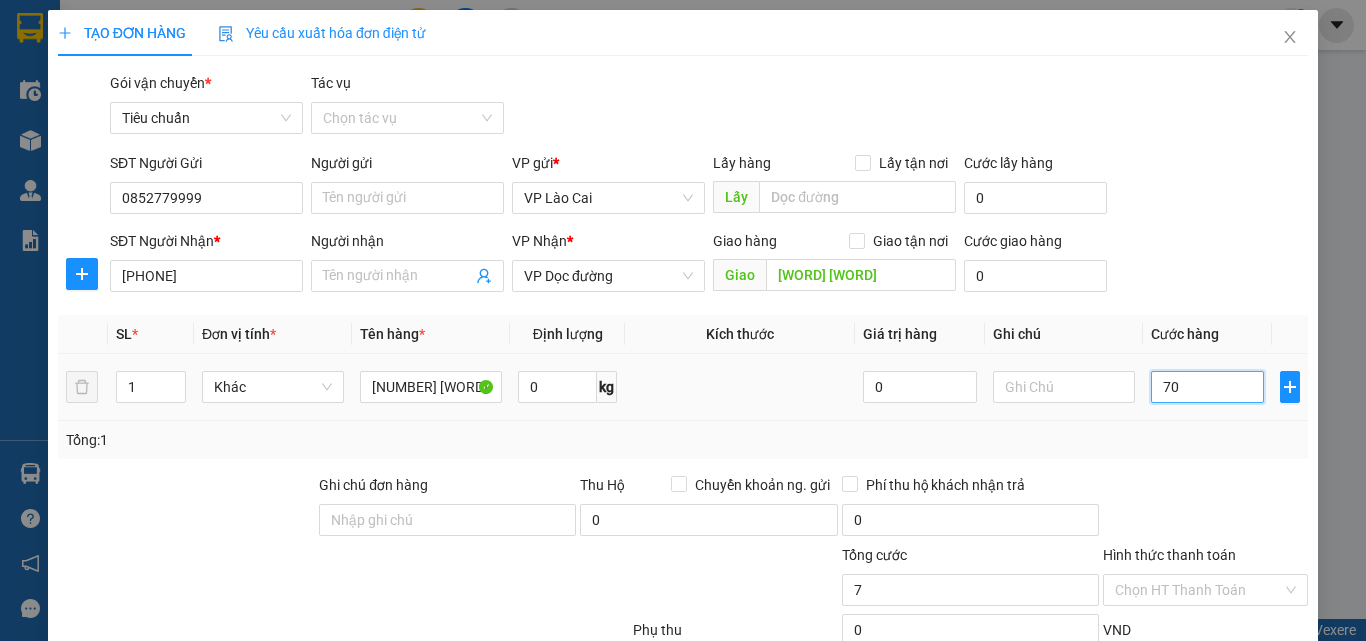 type on "70" 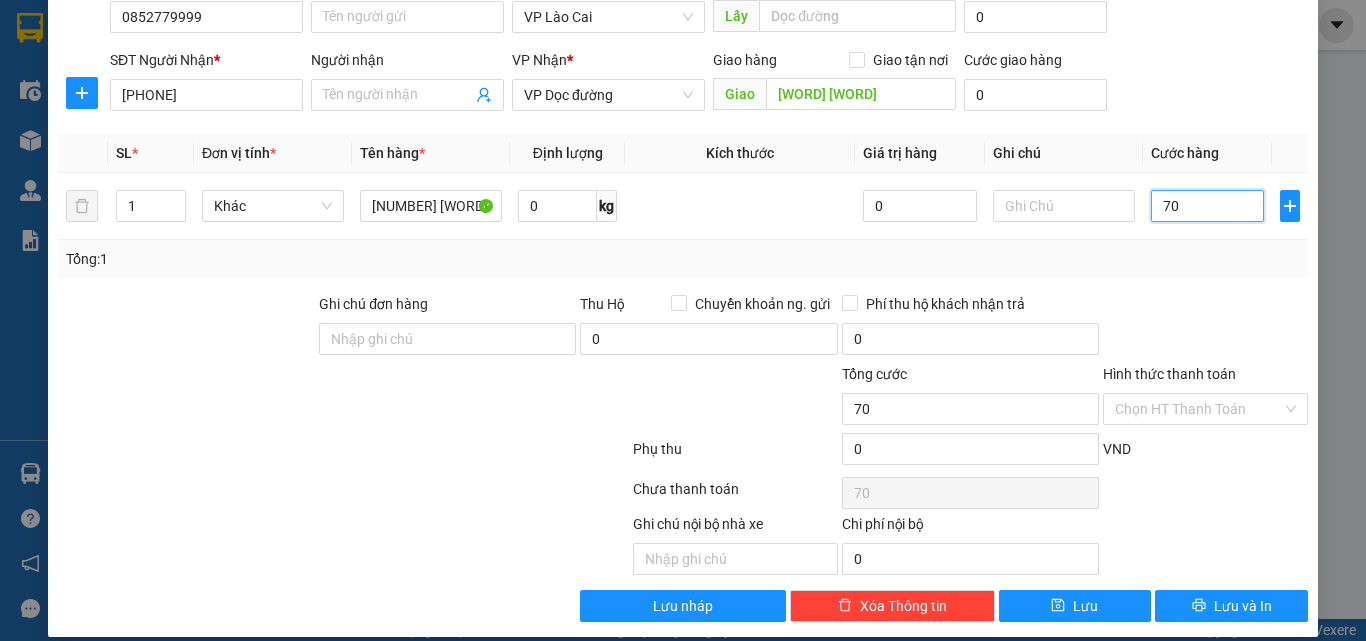 scroll, scrollTop: 201, scrollLeft: 0, axis: vertical 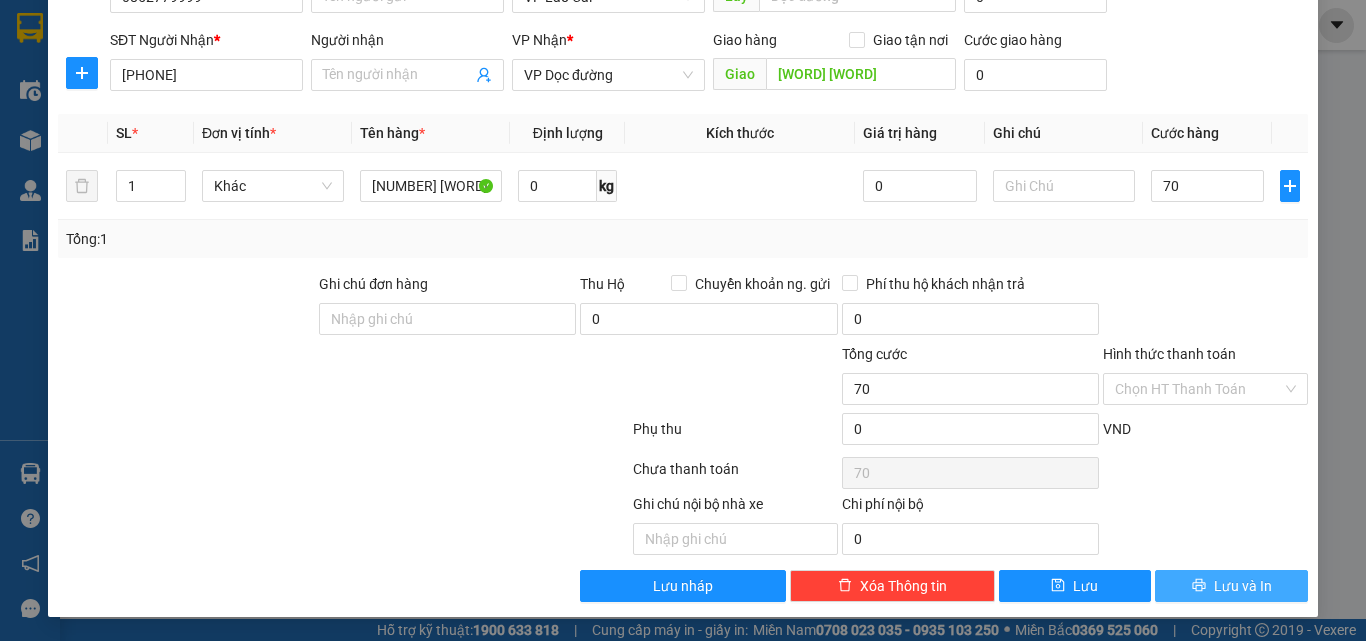 type on "70.000" 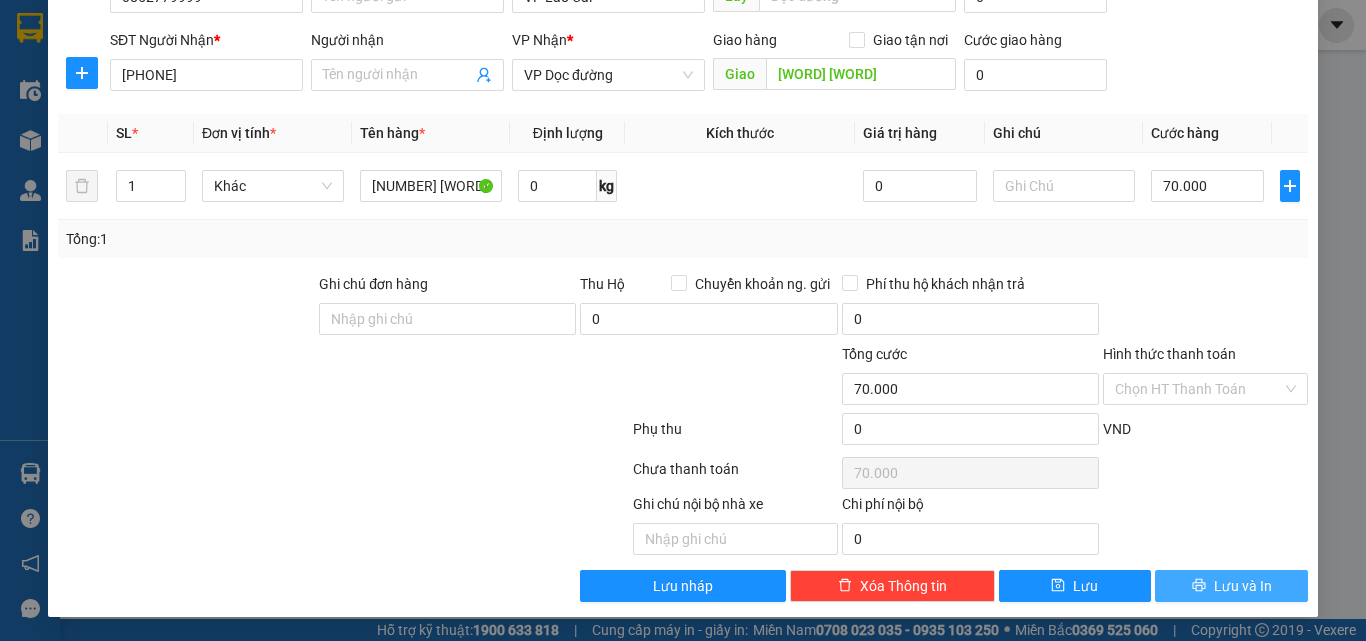 click on "Lưu và In" at bounding box center (1231, 586) 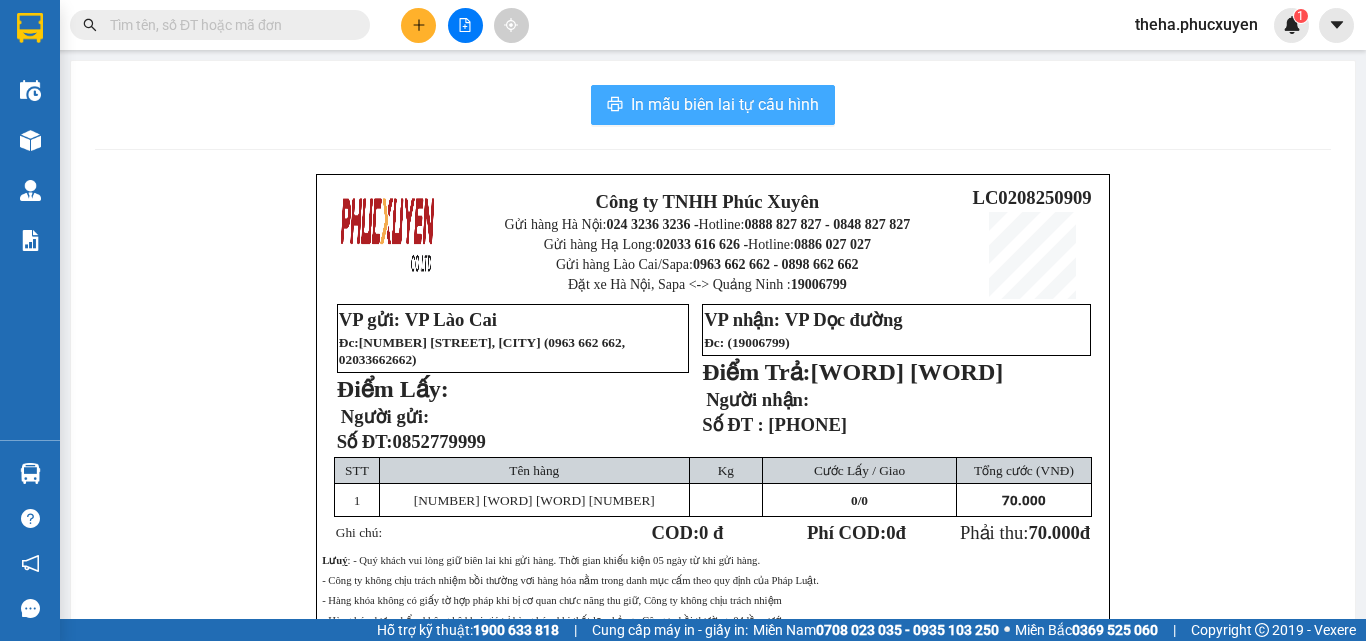 click on "In mẫu biên lai tự cấu hình" at bounding box center (713, 105) 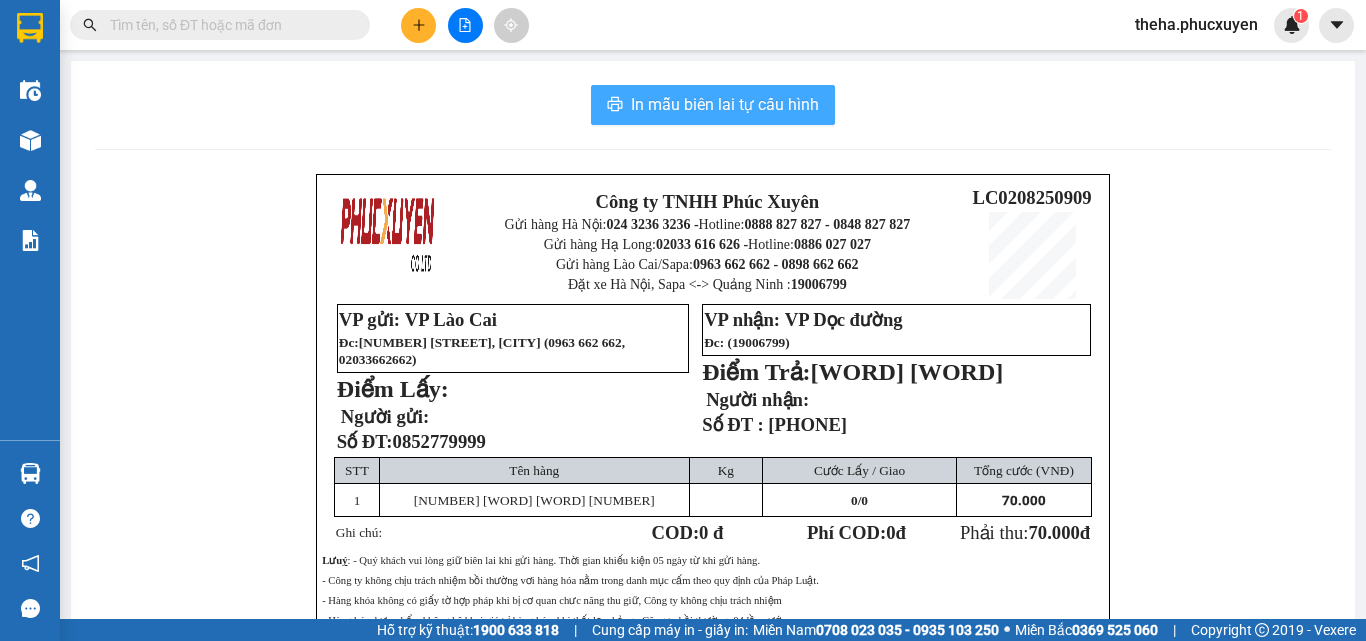 scroll, scrollTop: 0, scrollLeft: 0, axis: both 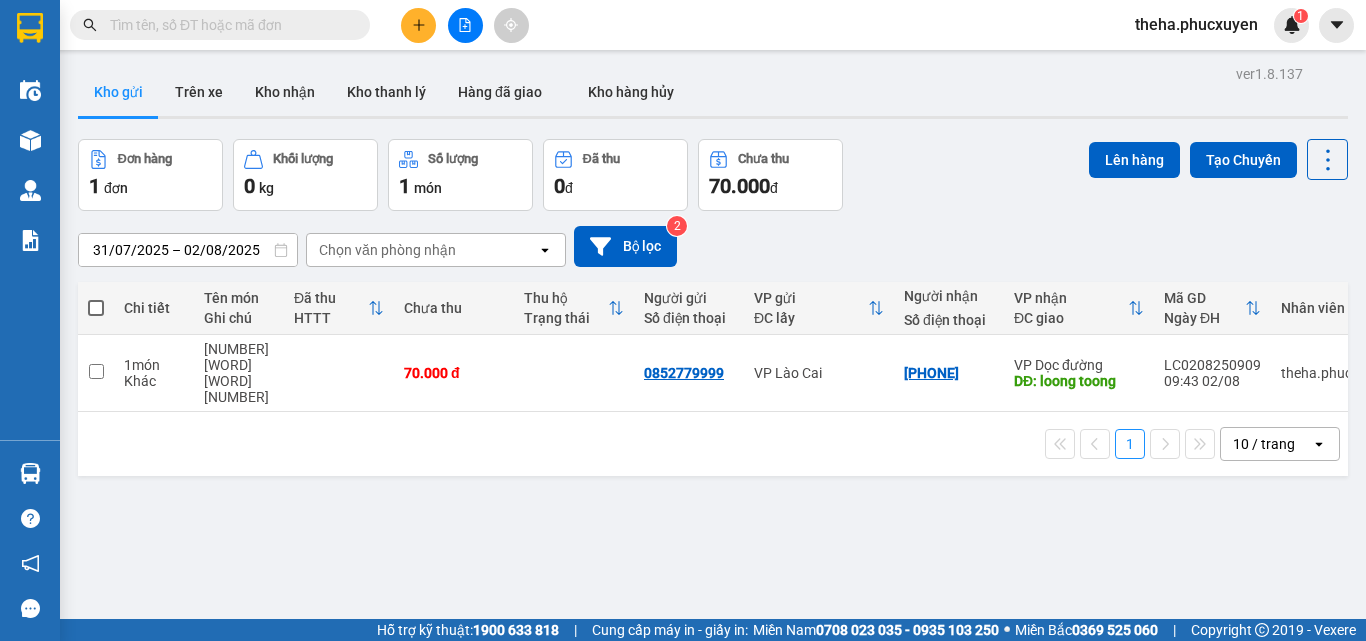 click on "Đơn hàng 1 đơn Khối lượng 0 kg Số lượng 1 món Đã thu 0  đ Chưa thu 70.000  đ Lên hàng Tạo Chuyến" at bounding box center [713, 175] 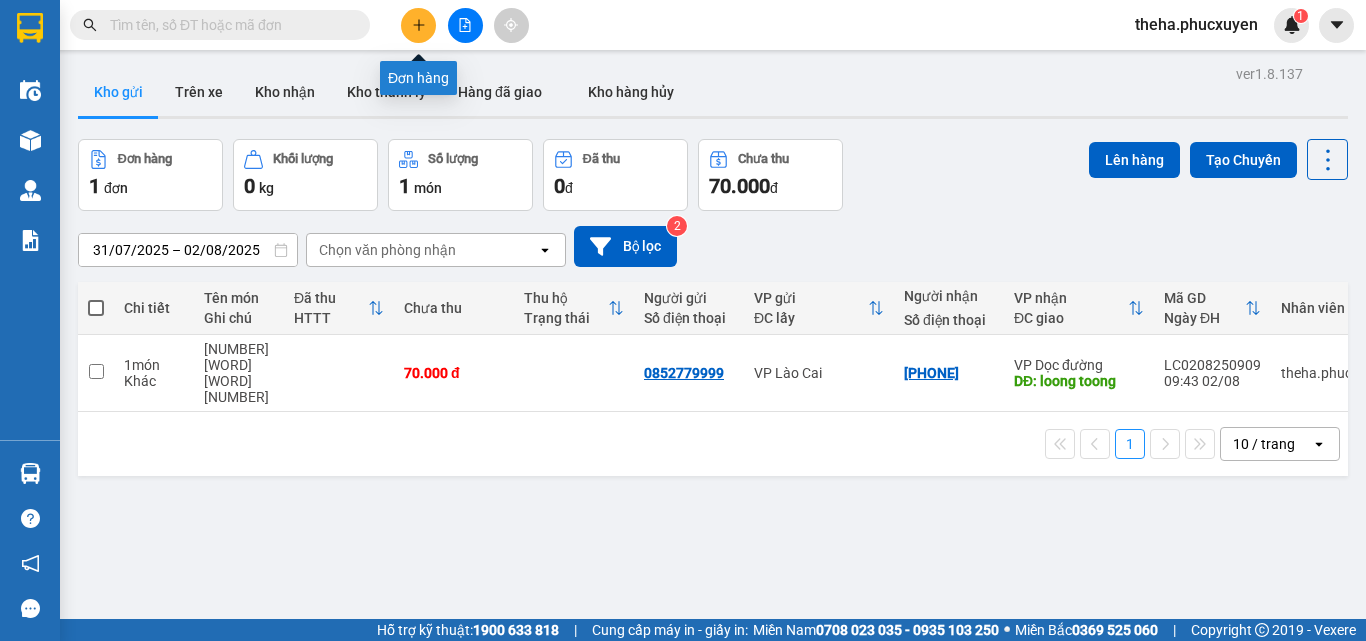 click 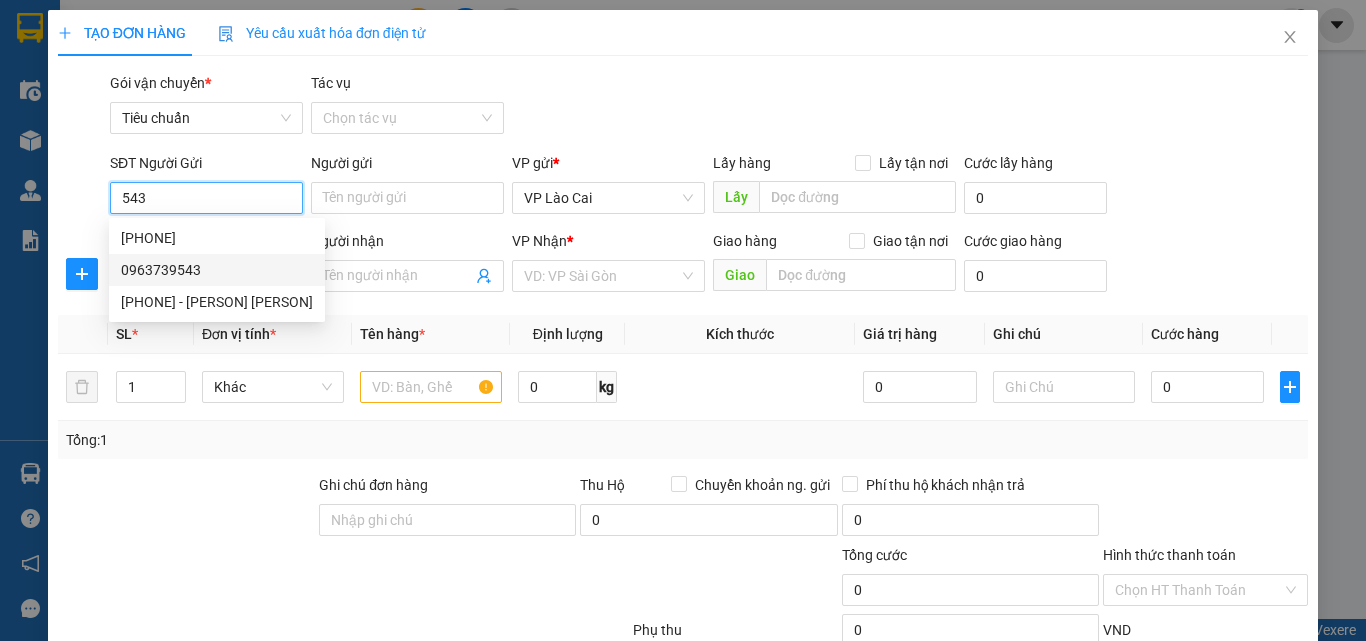 click on "0963739543" at bounding box center [217, 270] 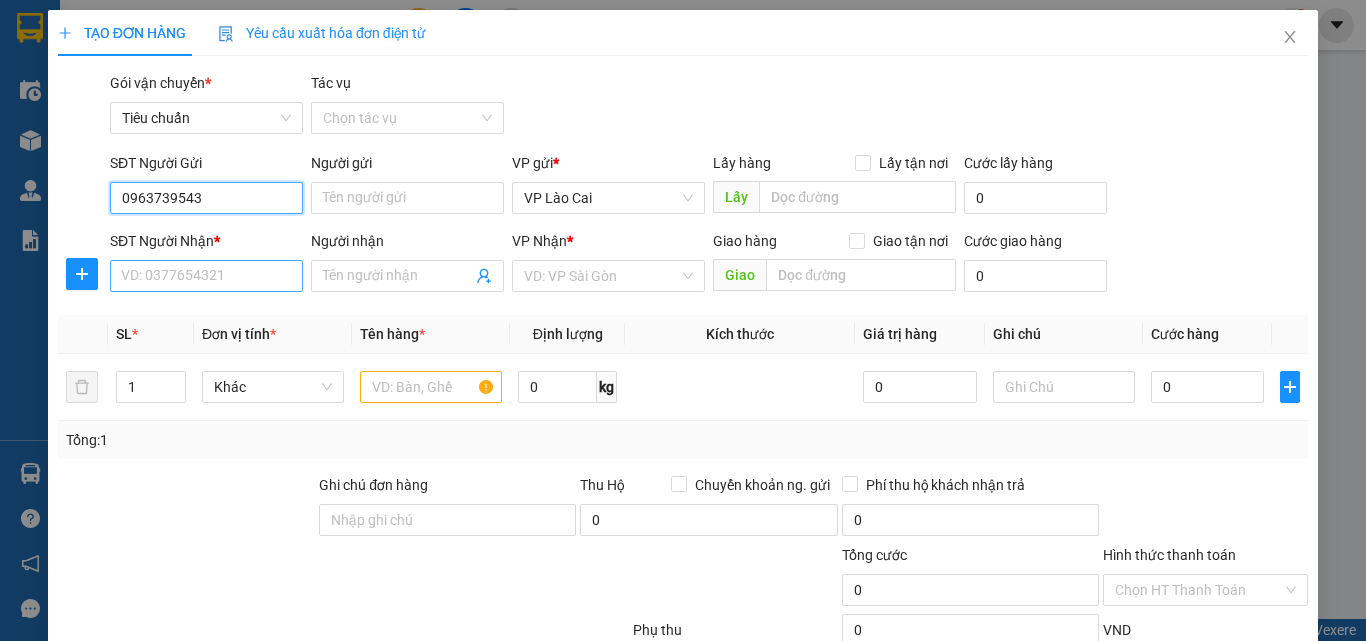 type on "0963739543" 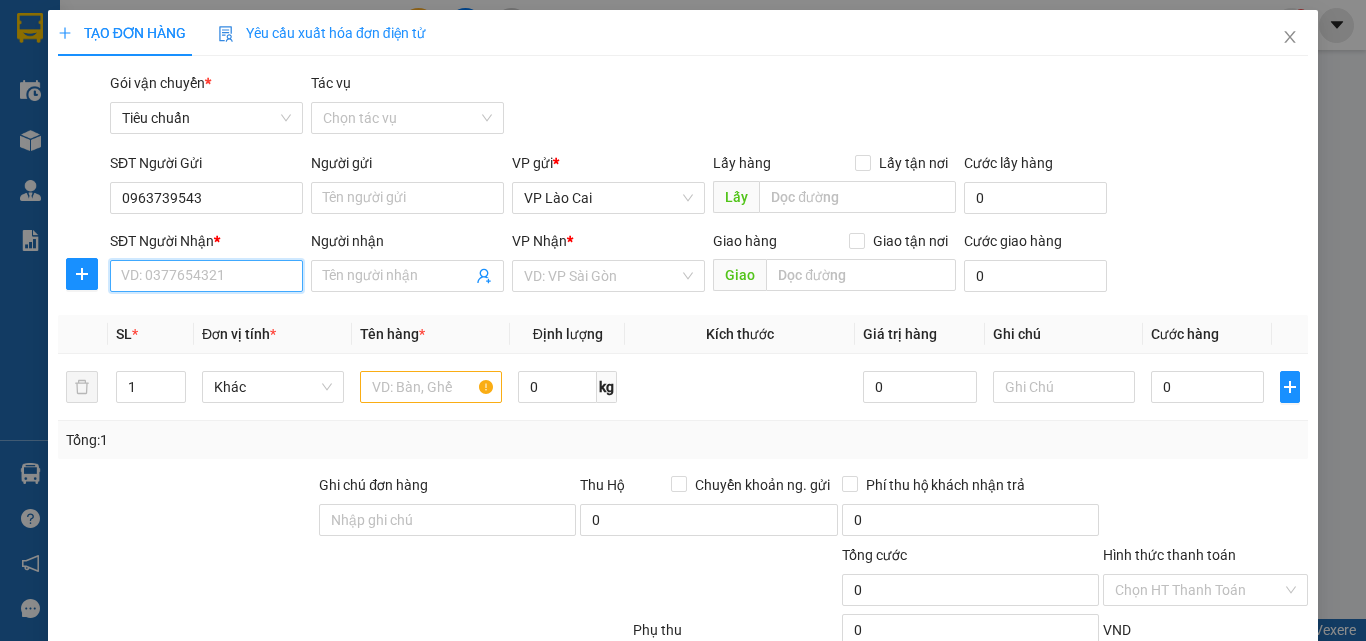 click on "SĐT Người Nhận  *" at bounding box center [206, 276] 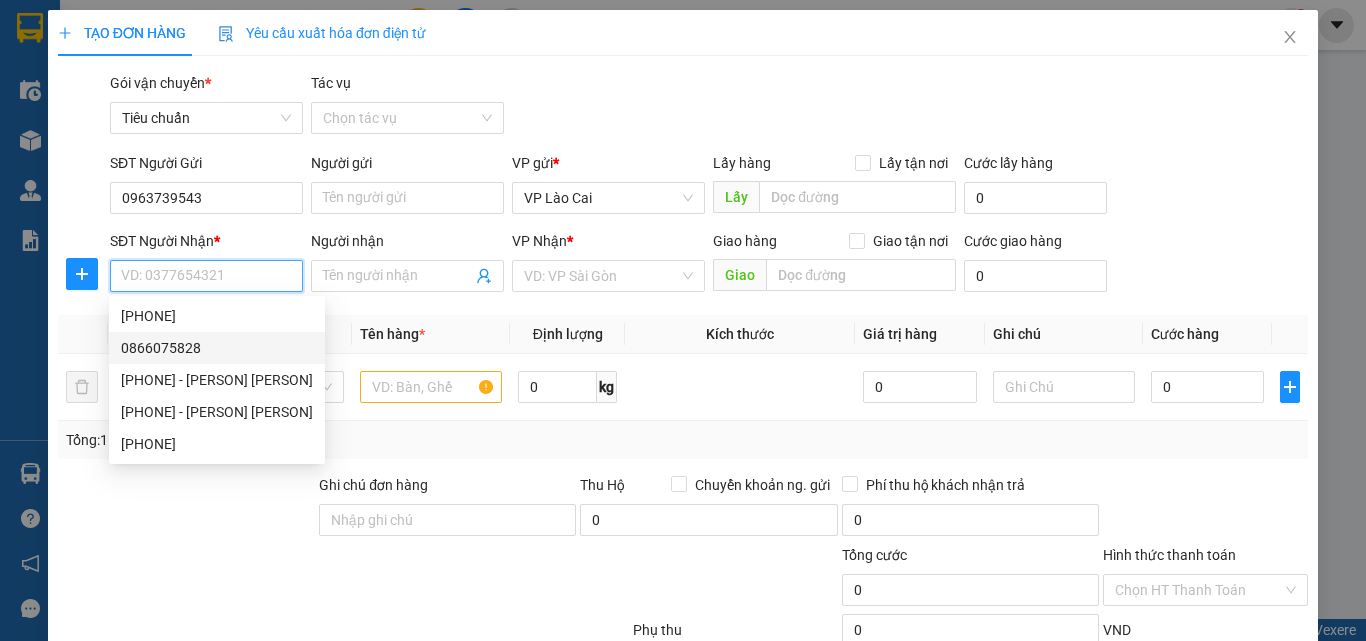 click on "0866075828" at bounding box center (217, 348) 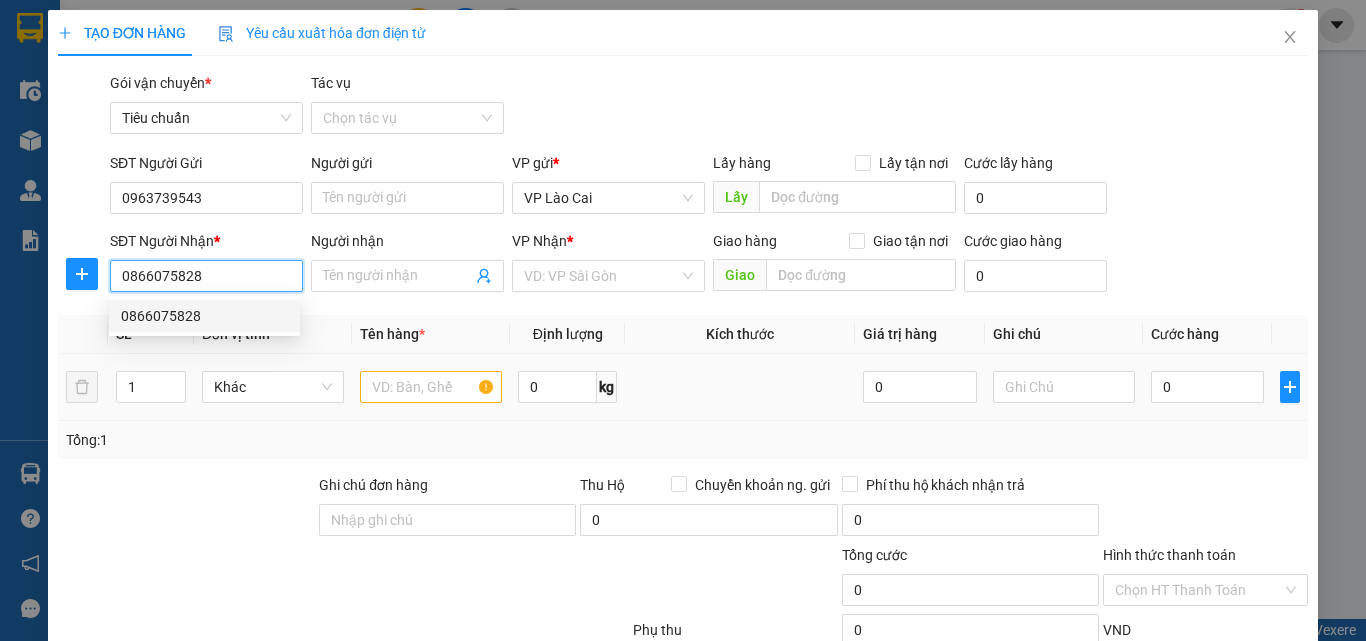 type on "VÂN ĐỒN" 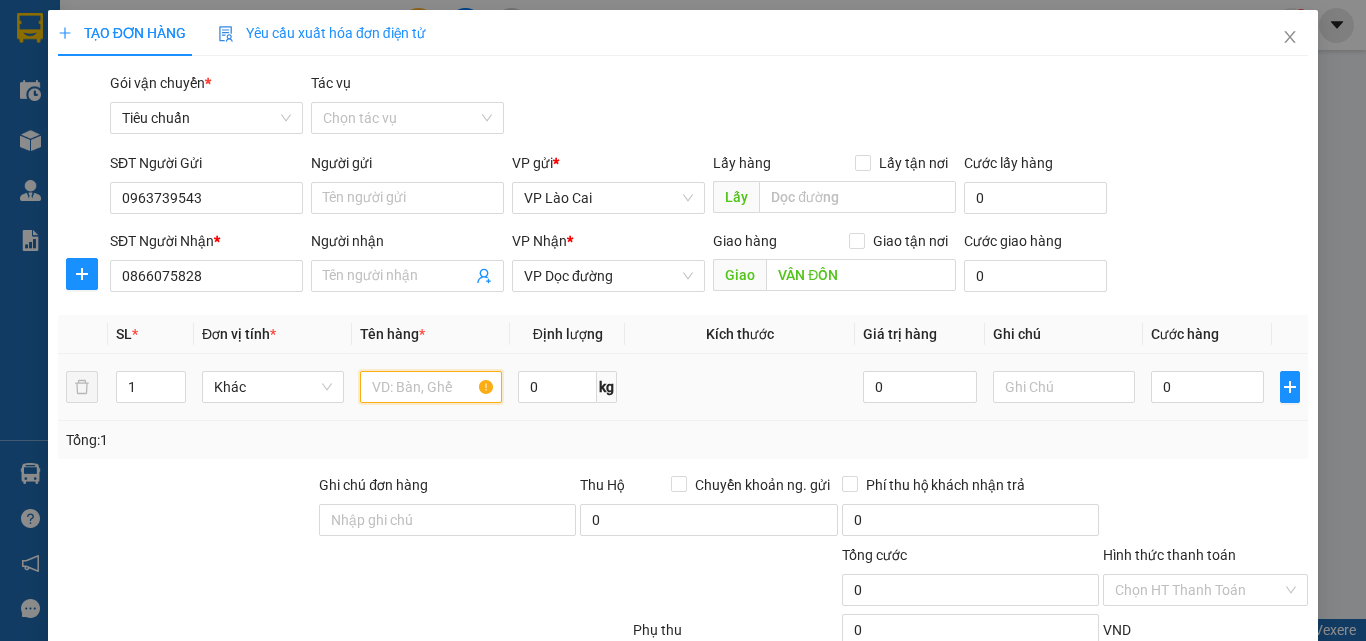 click at bounding box center [431, 387] 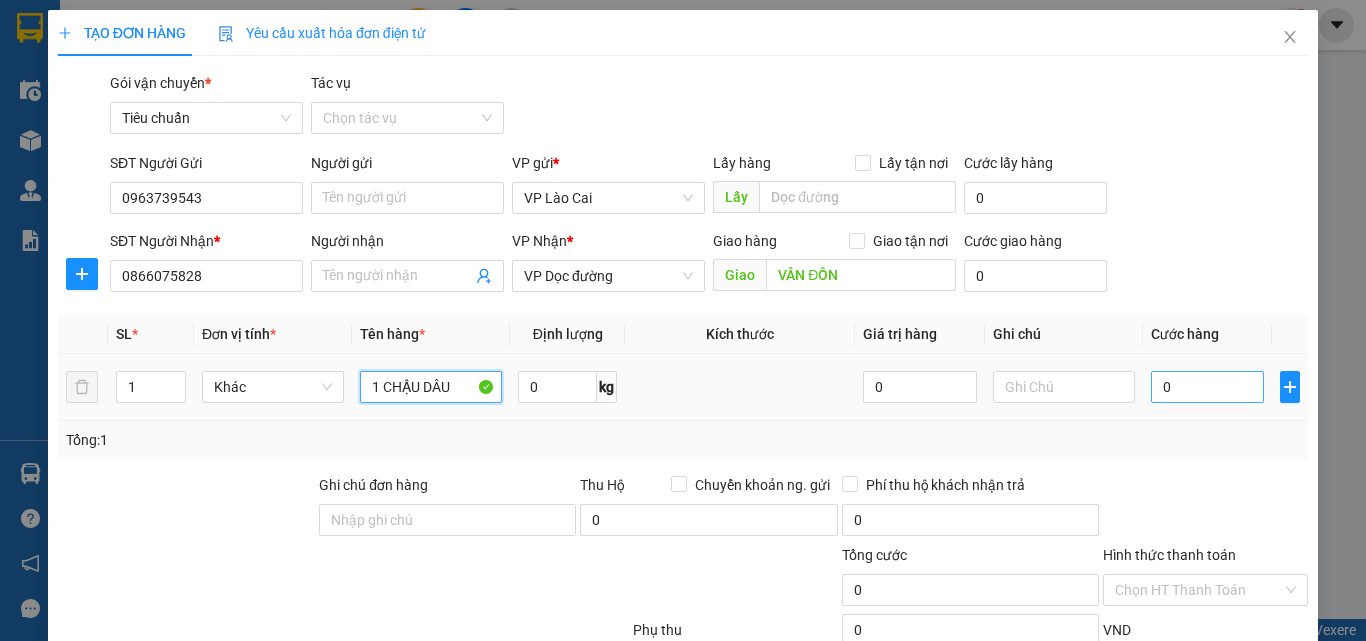 type on "1 CHẬU DÂU" 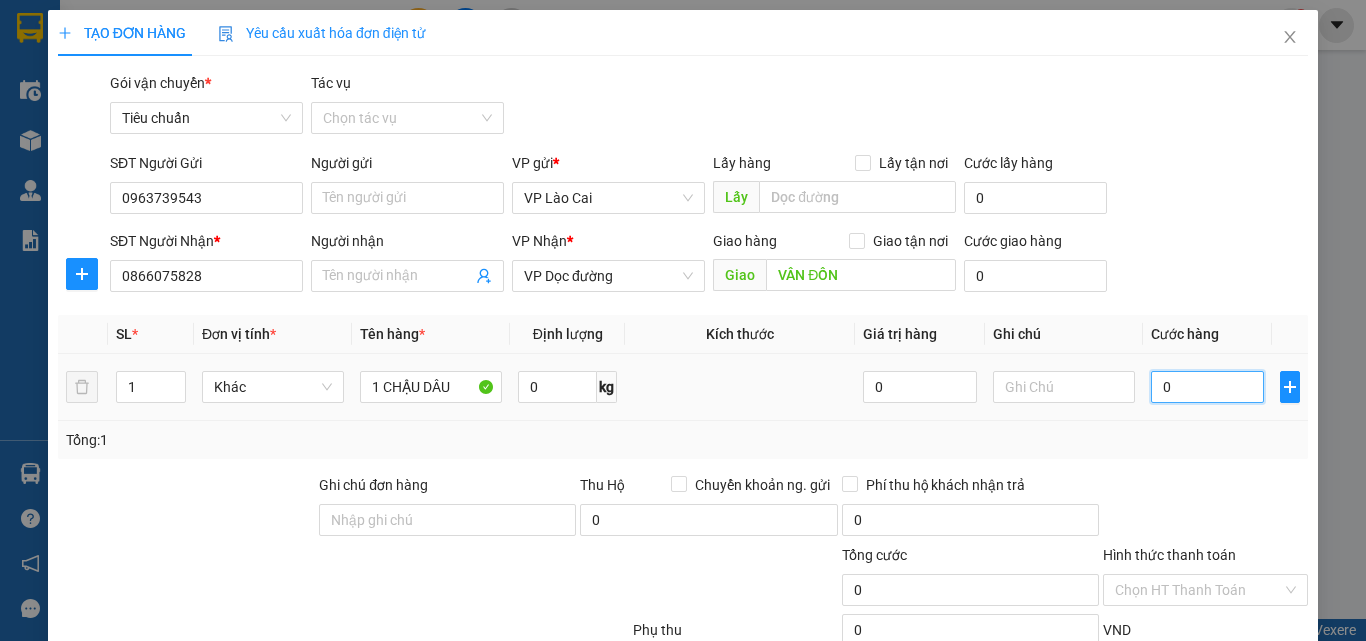 click on "0" at bounding box center (1207, 387) 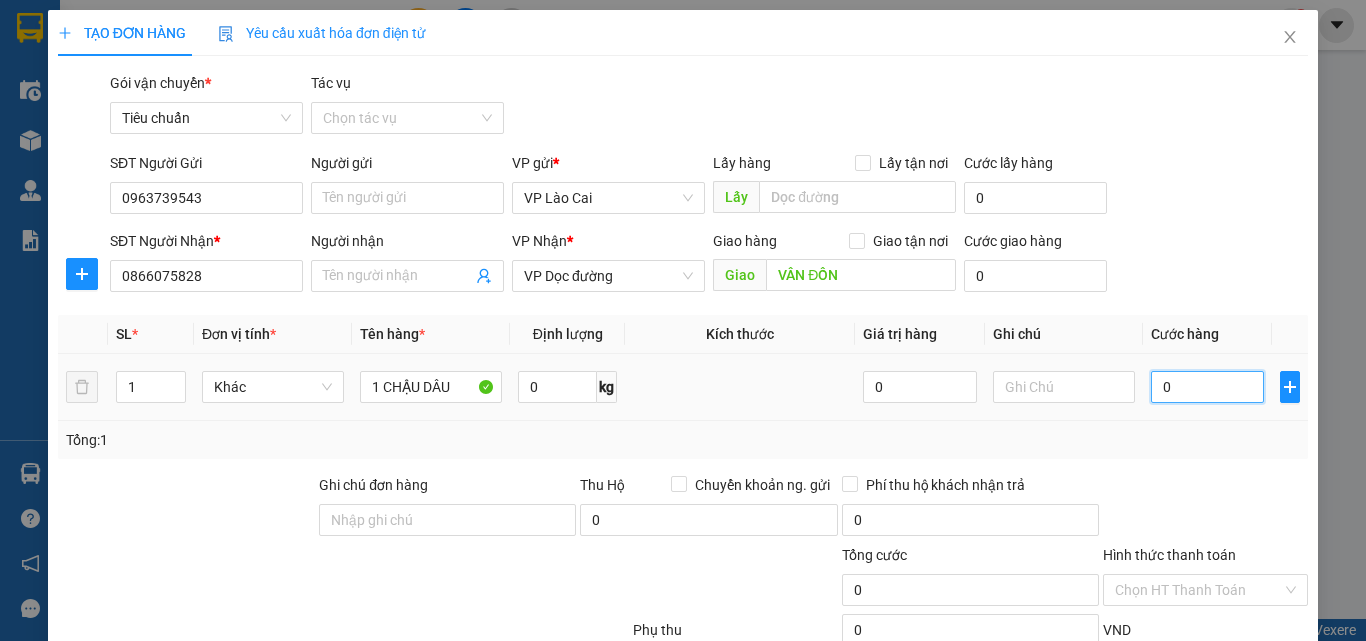 type on "5" 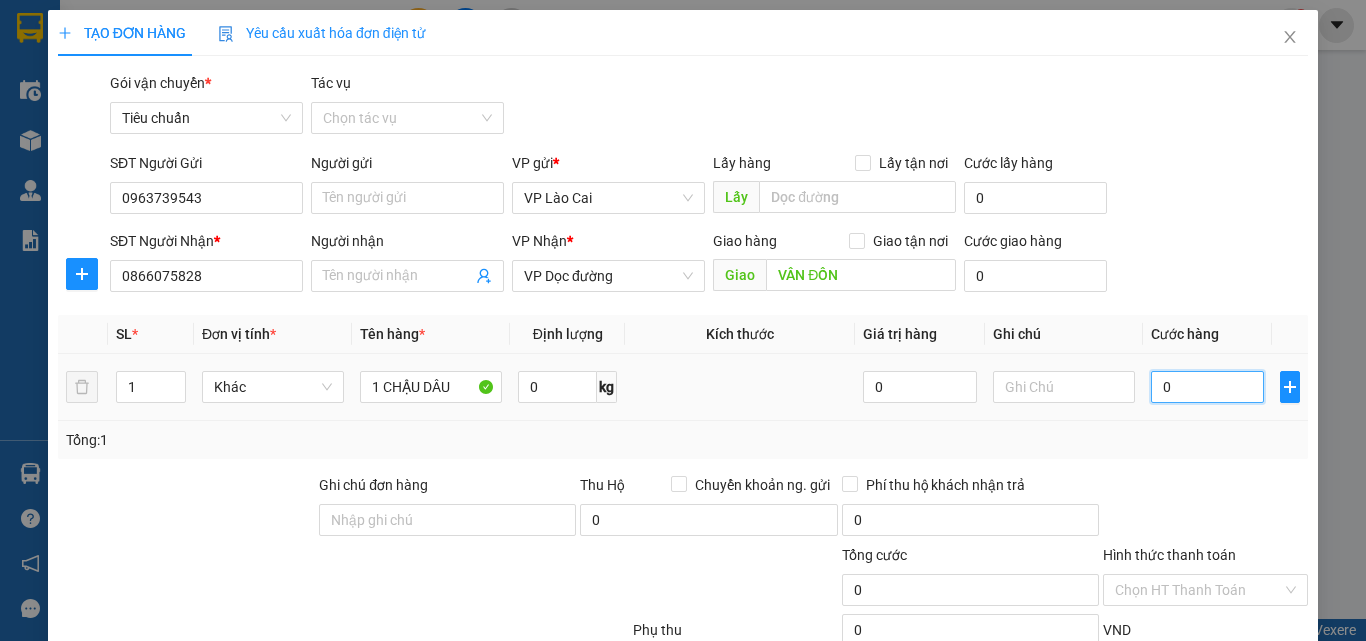 type on "5" 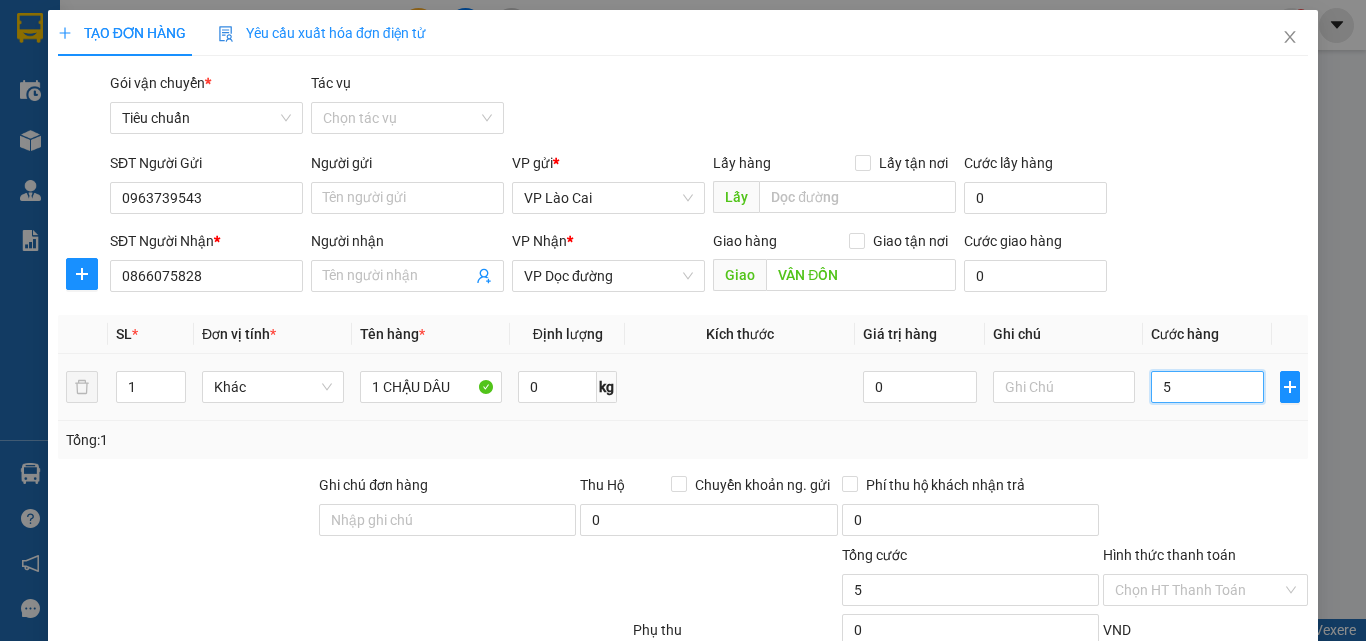 type on "50" 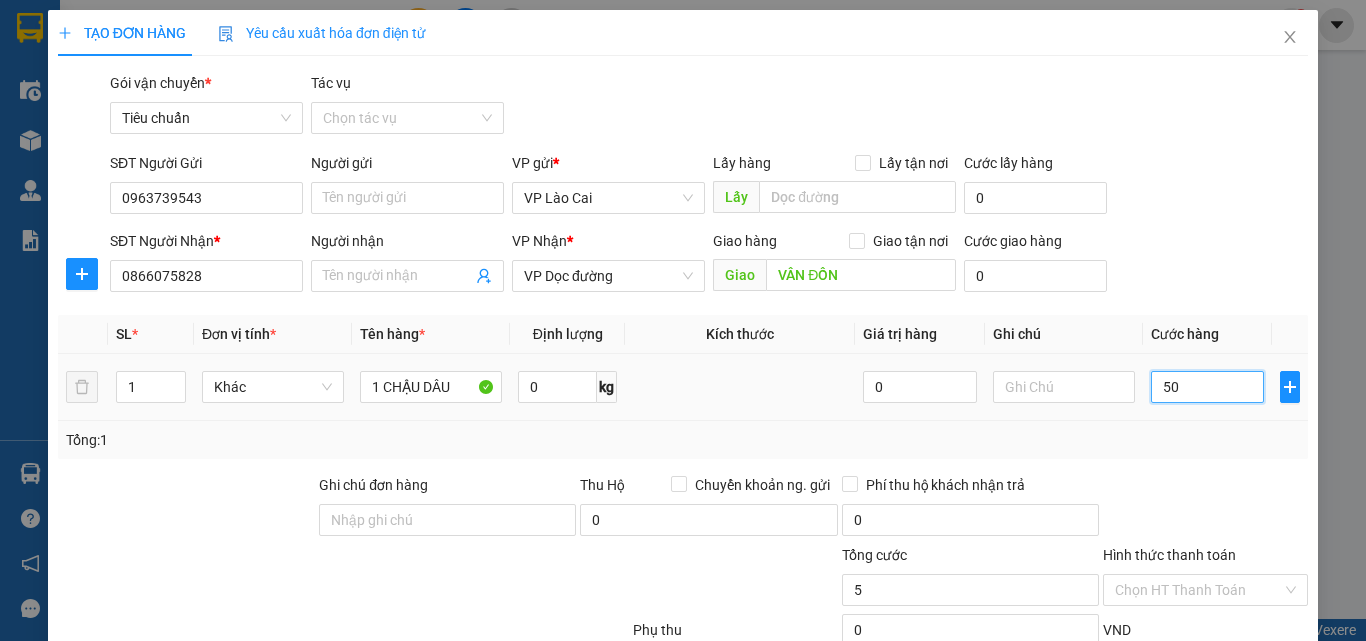 type on "50" 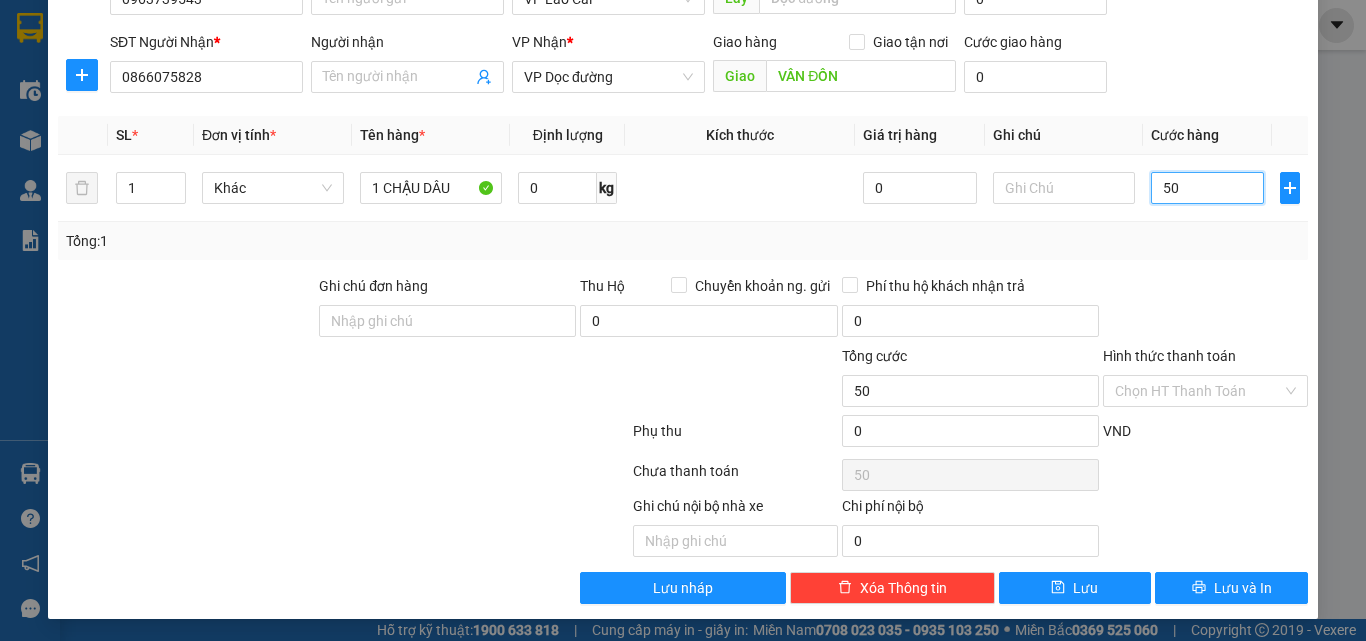 scroll, scrollTop: 201, scrollLeft: 0, axis: vertical 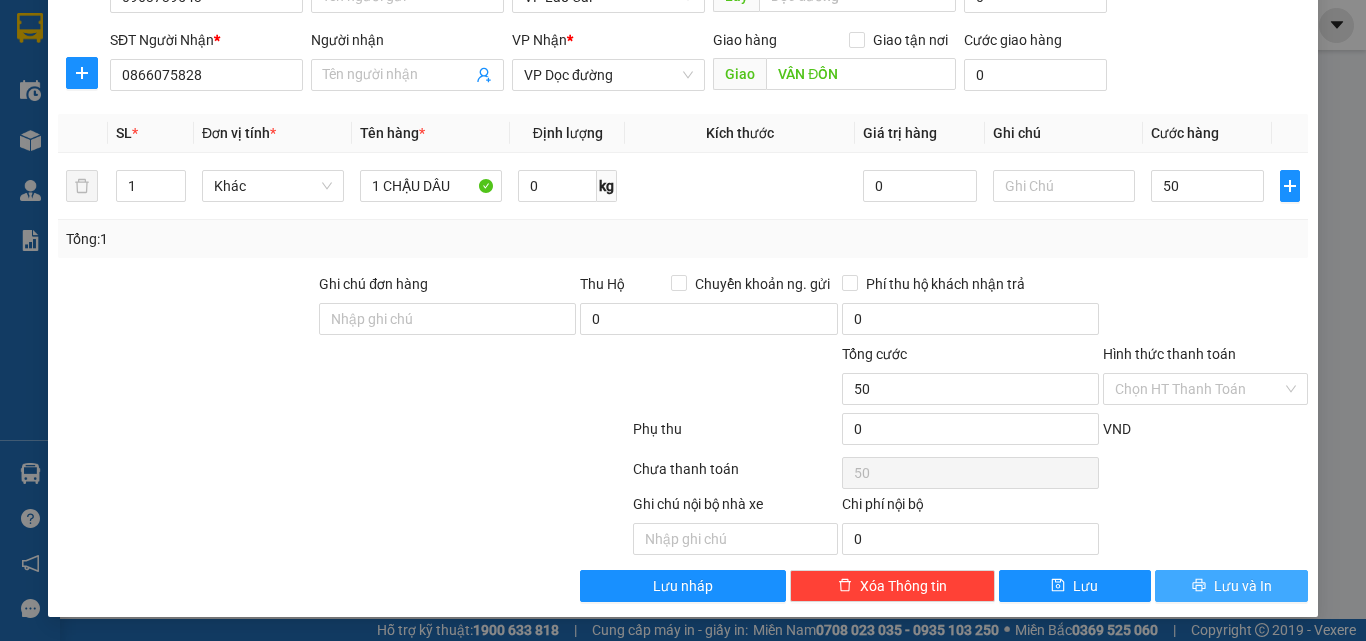 type on "50.000" 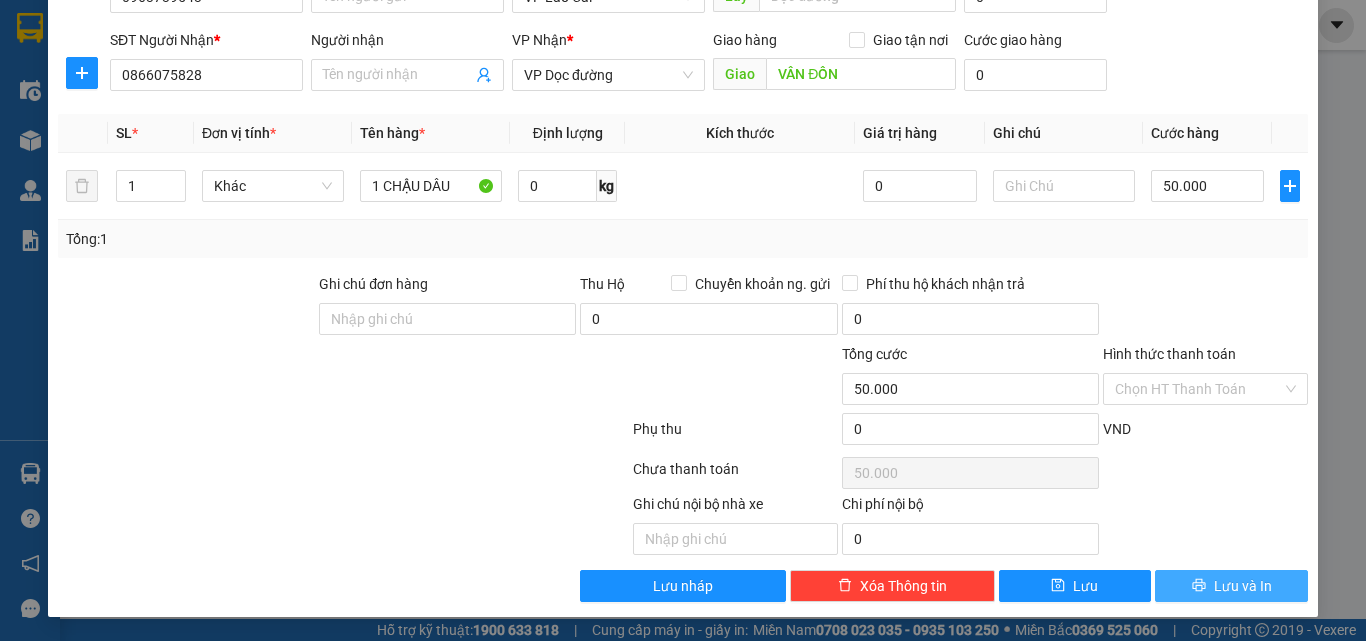 click on "Lưu và In" at bounding box center (1231, 586) 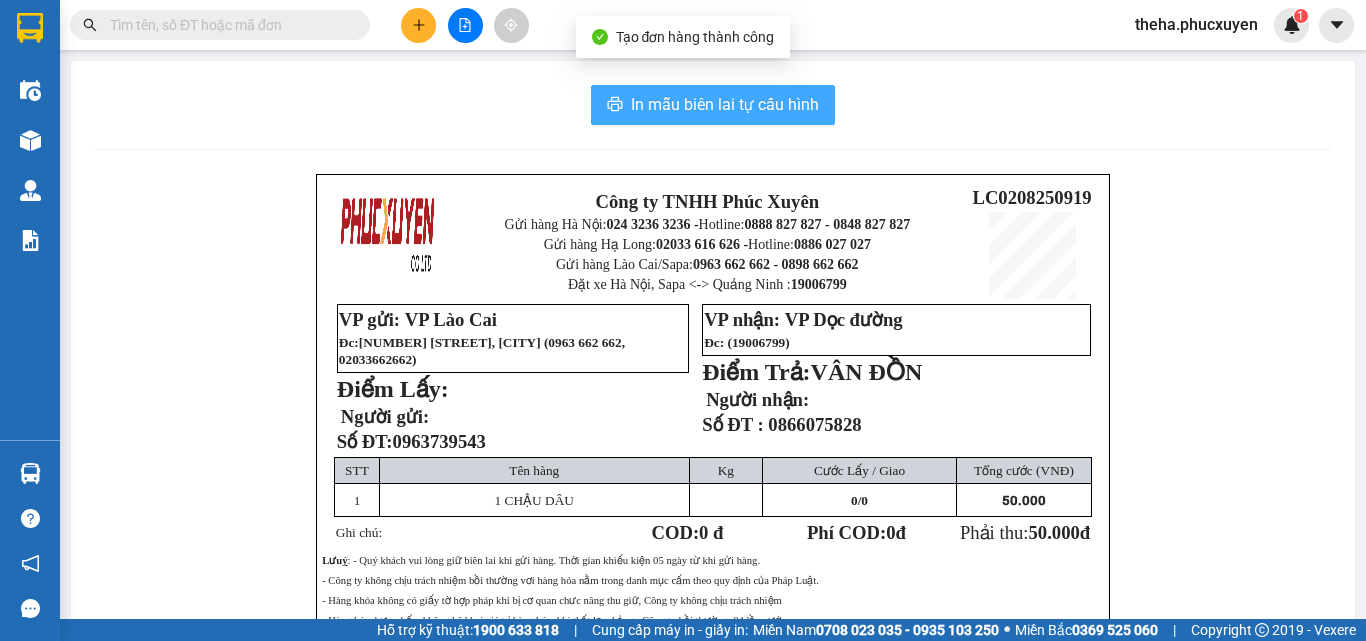 click on "In mẫu biên lai tự cấu hình" at bounding box center (713, 105) 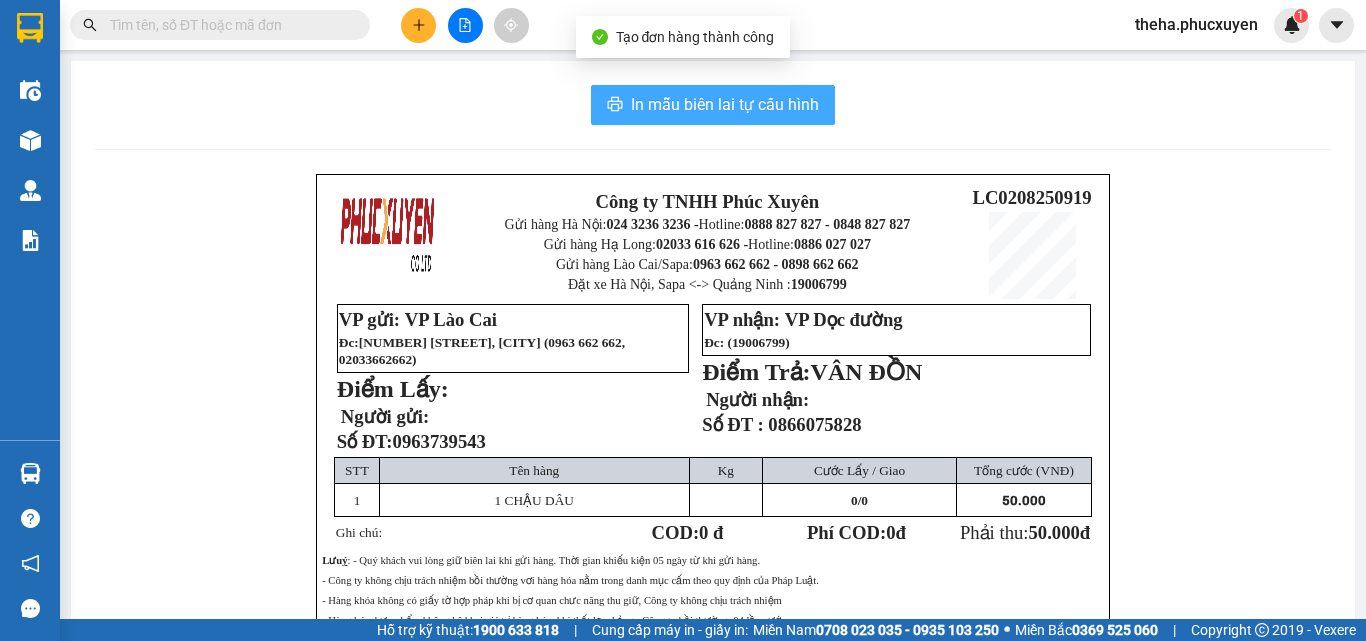 scroll, scrollTop: 0, scrollLeft: 0, axis: both 